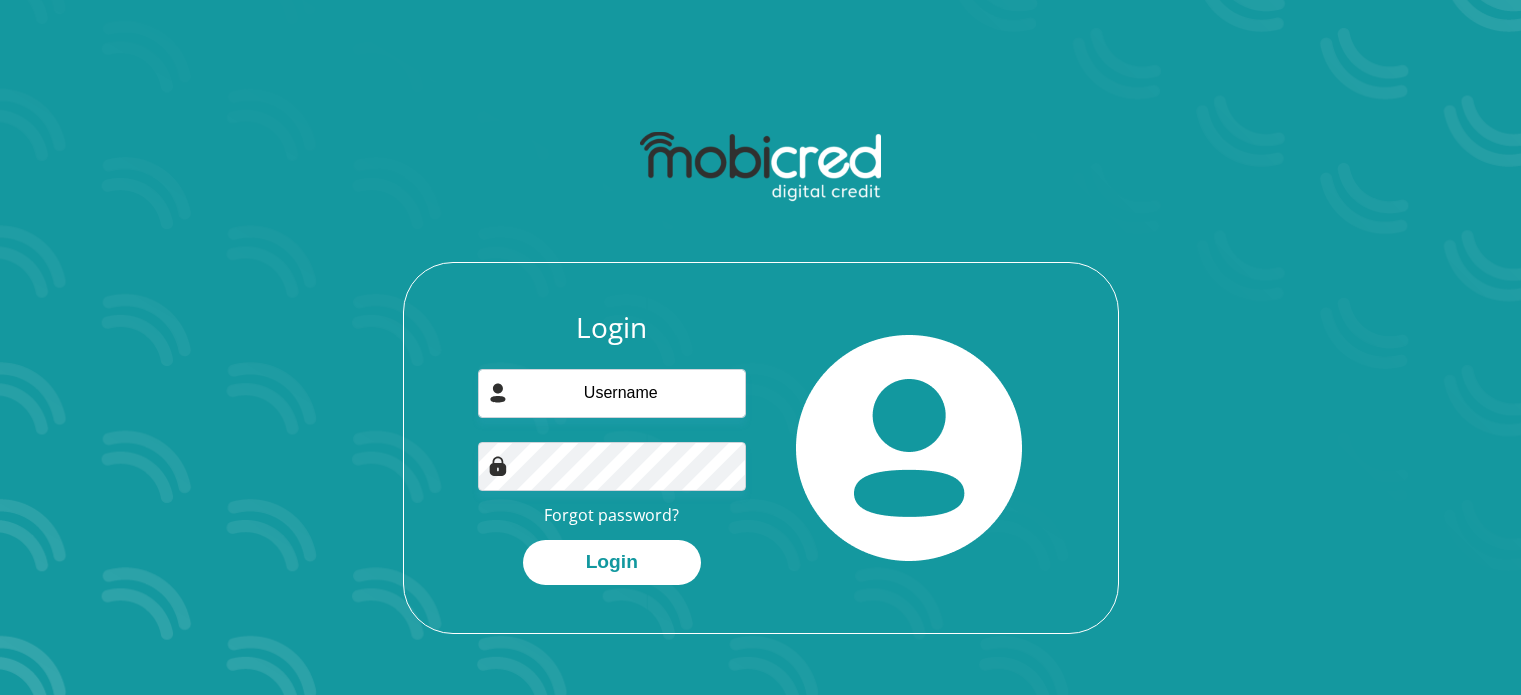 scroll, scrollTop: 0, scrollLeft: 0, axis: both 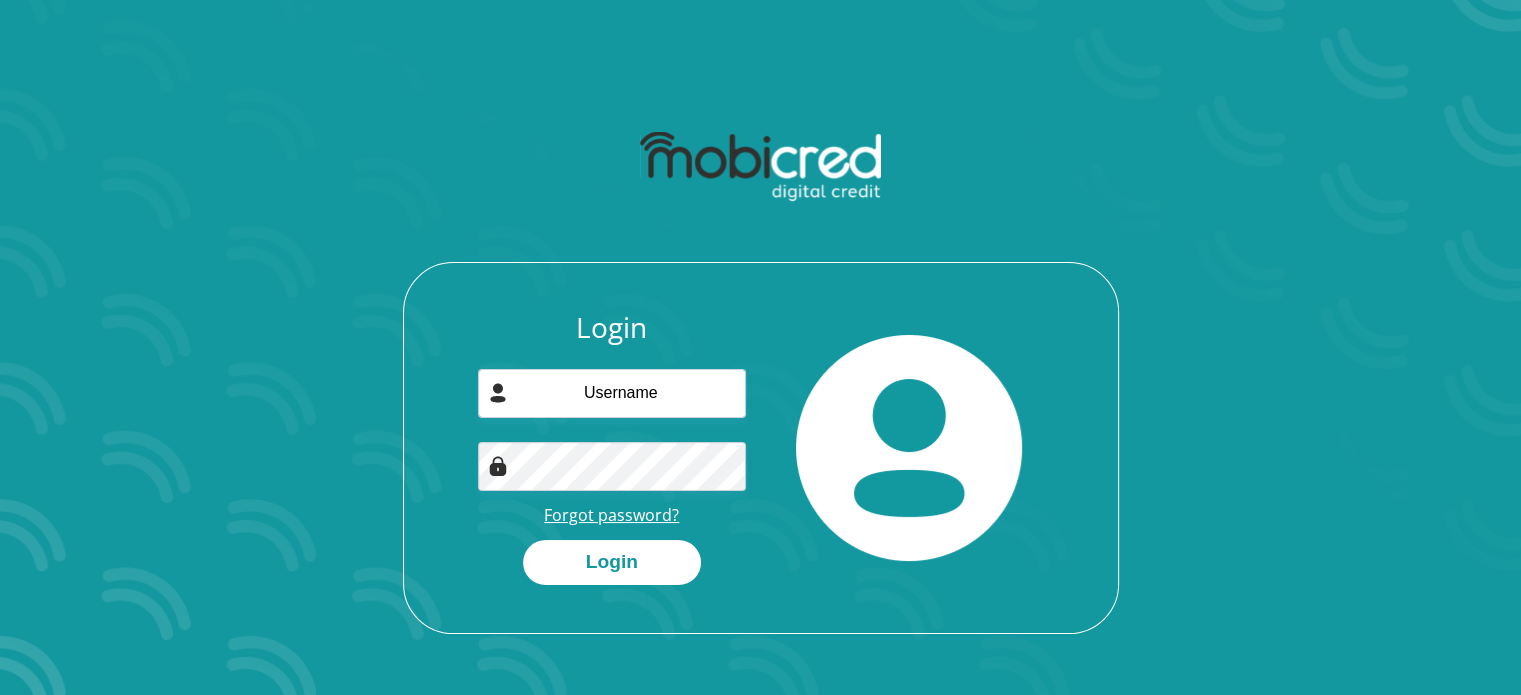 click on "Forgot password?" at bounding box center (611, 515) 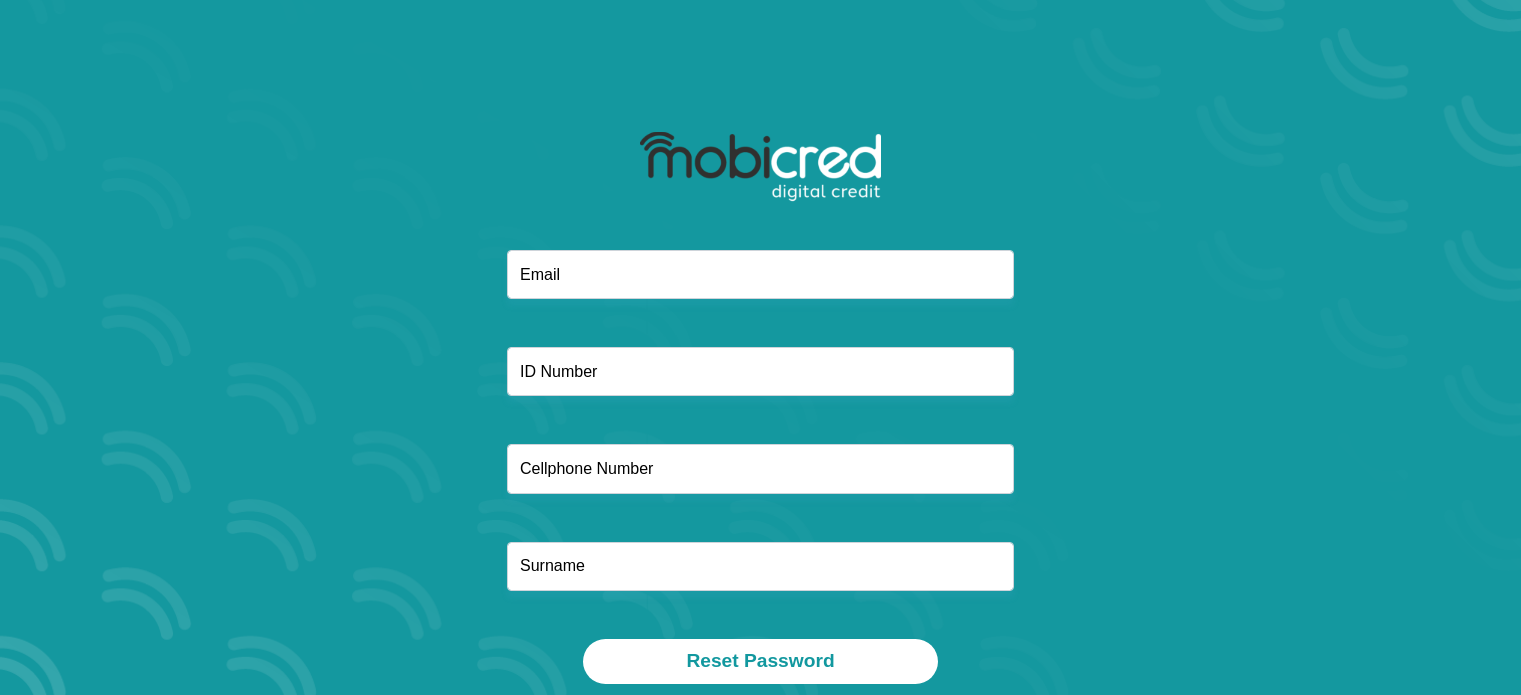 scroll, scrollTop: 0, scrollLeft: 0, axis: both 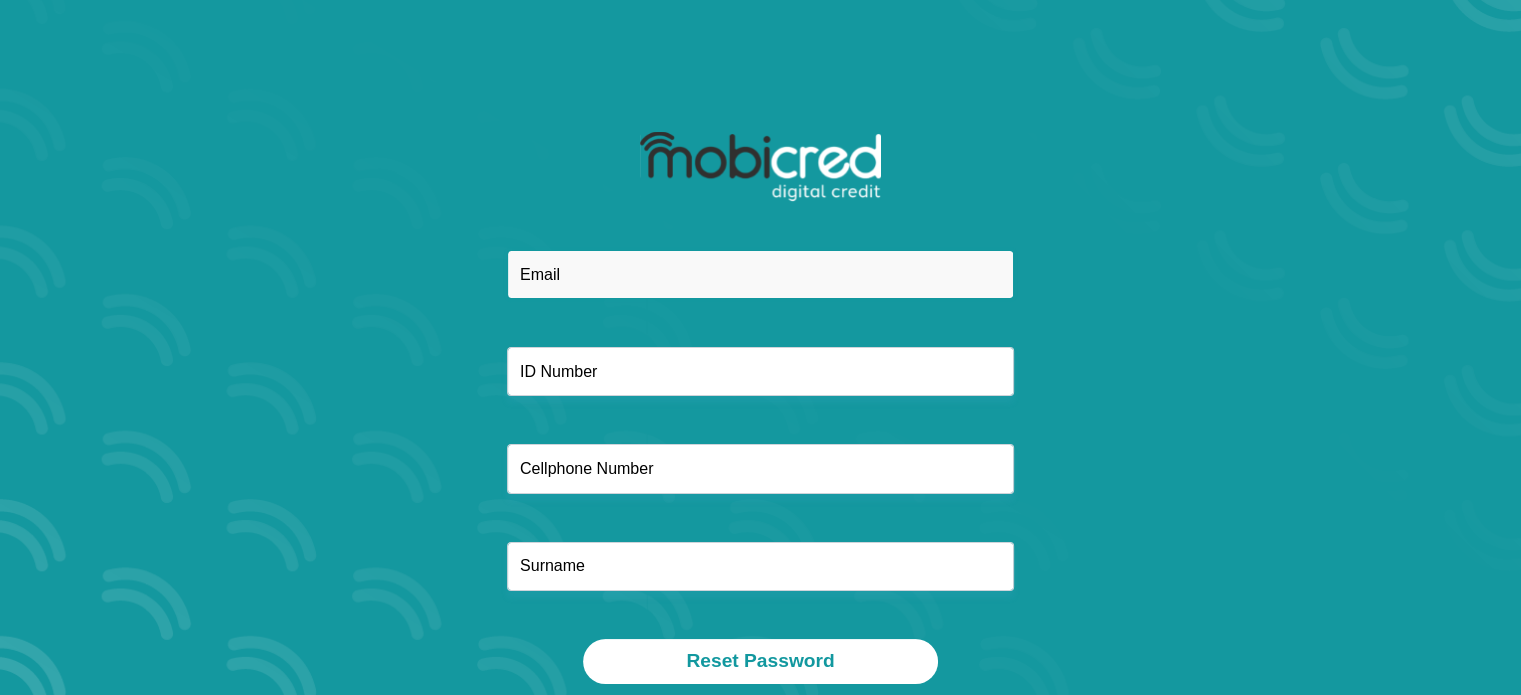 click at bounding box center [760, 274] 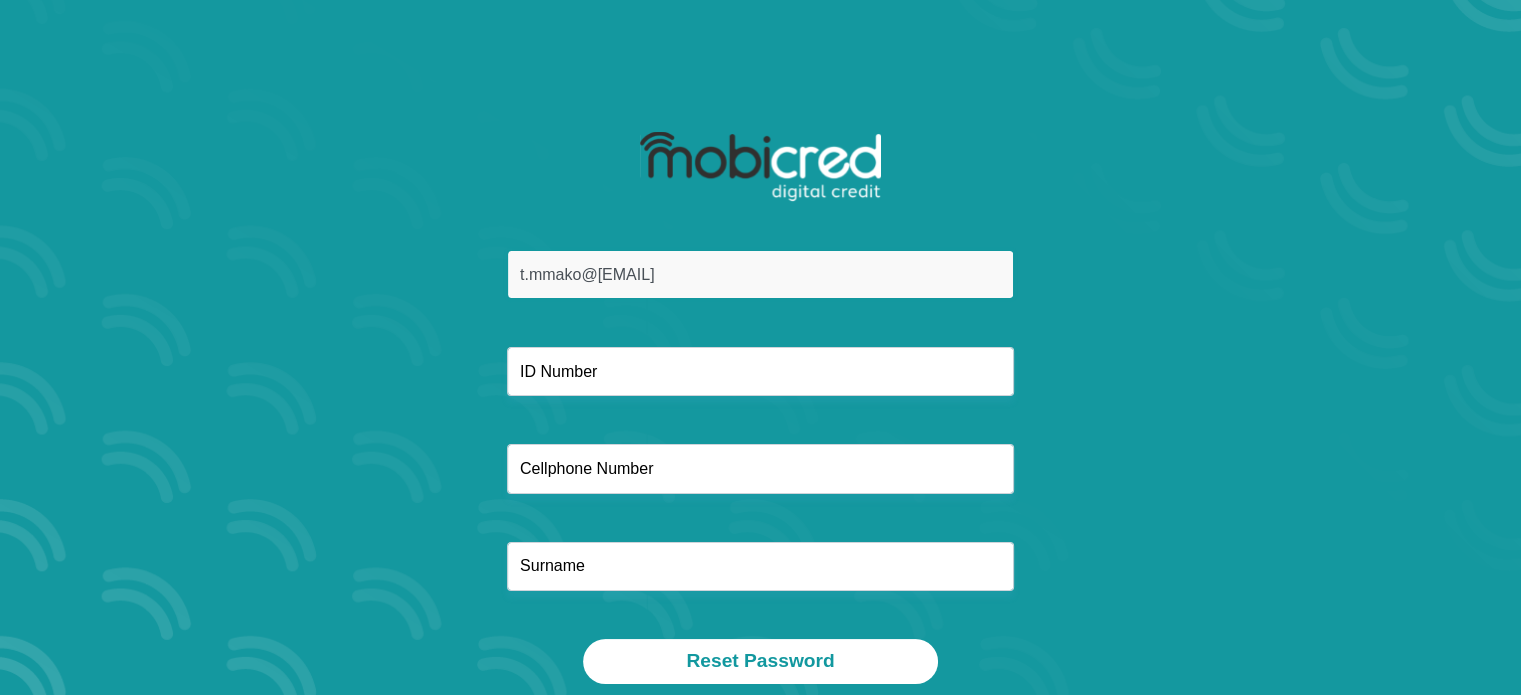 type on "t.mmako@[EMAIL]" 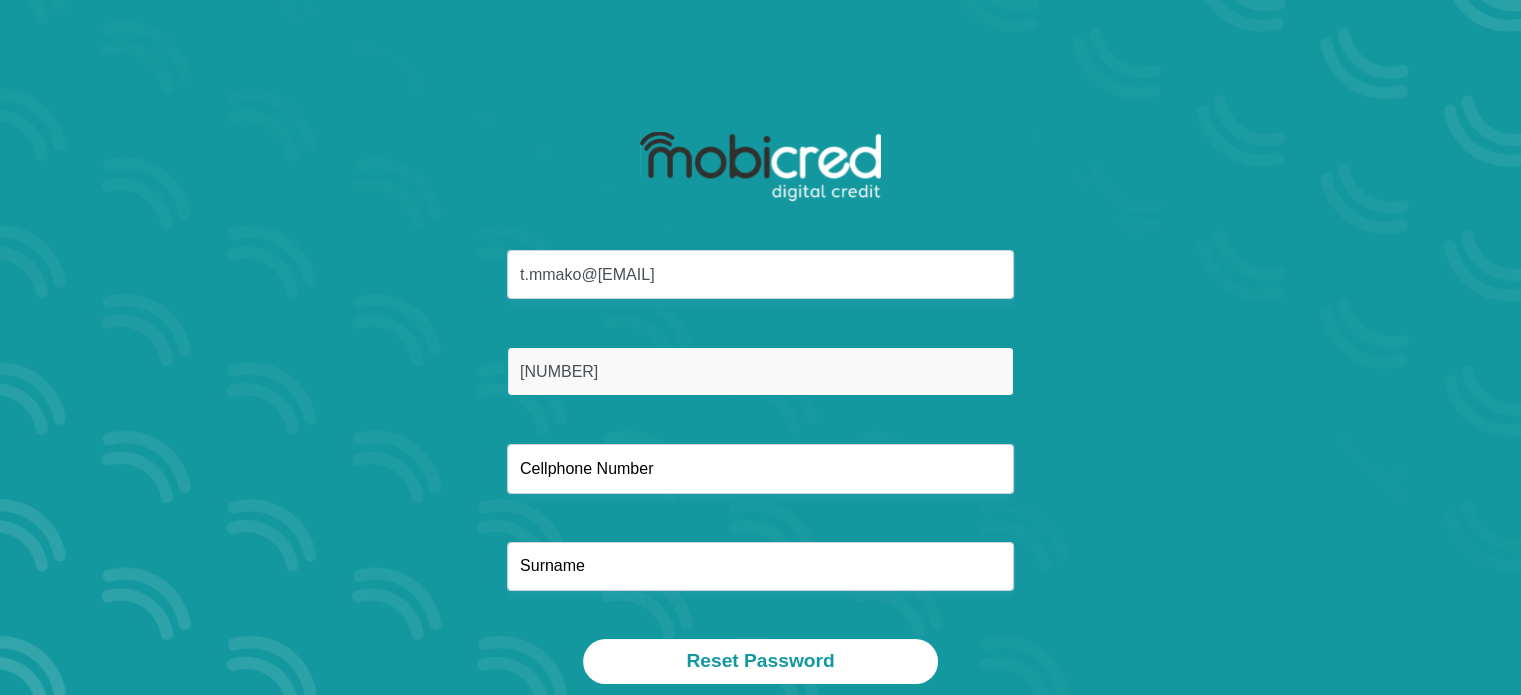 click on "890826604088" at bounding box center (760, 371) 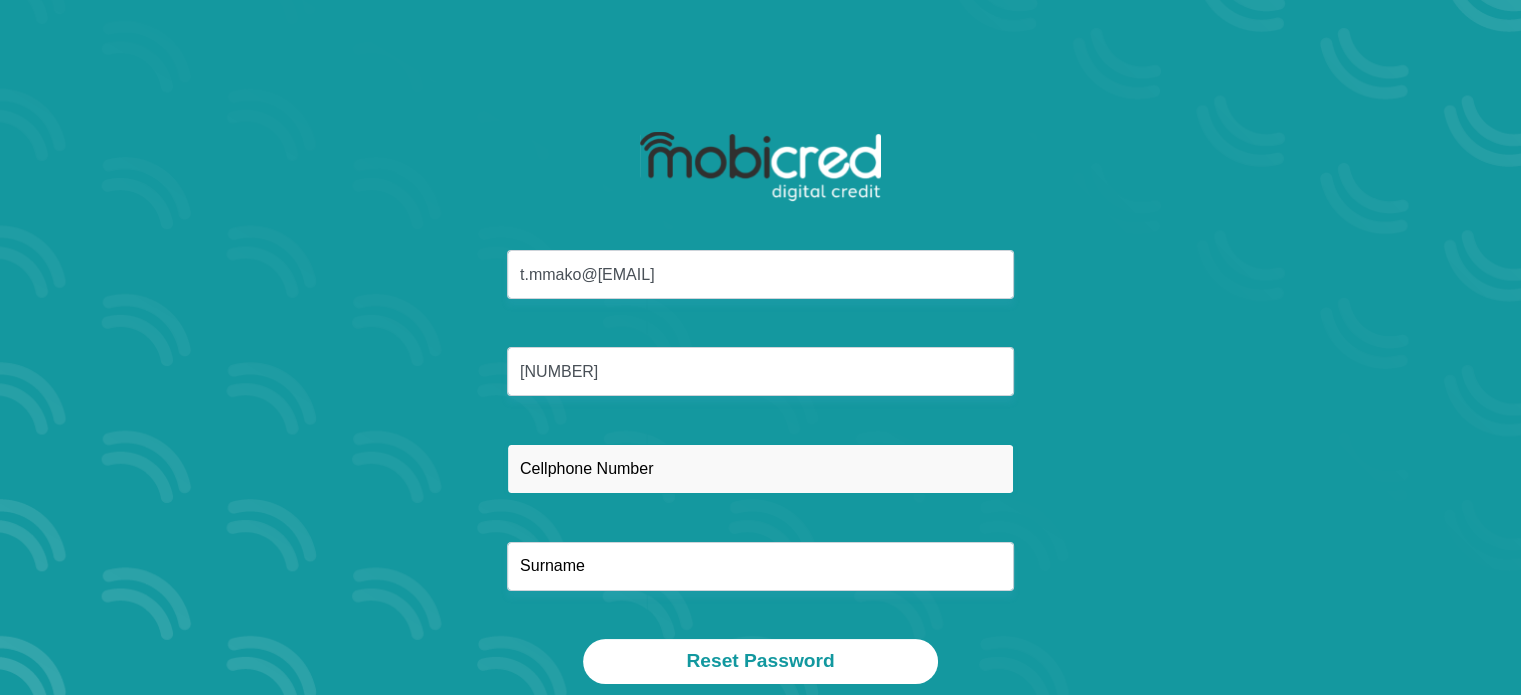 click at bounding box center [760, 468] 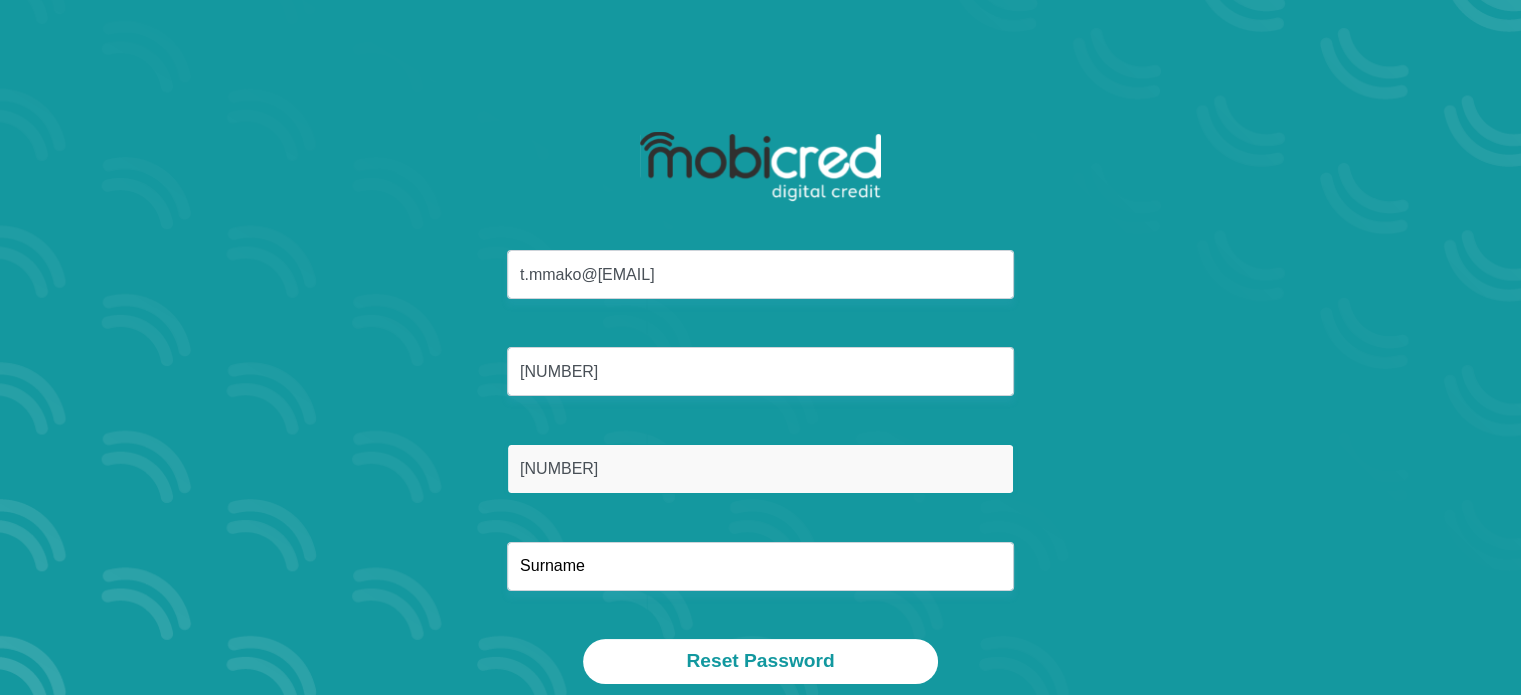 type on "0711352301" 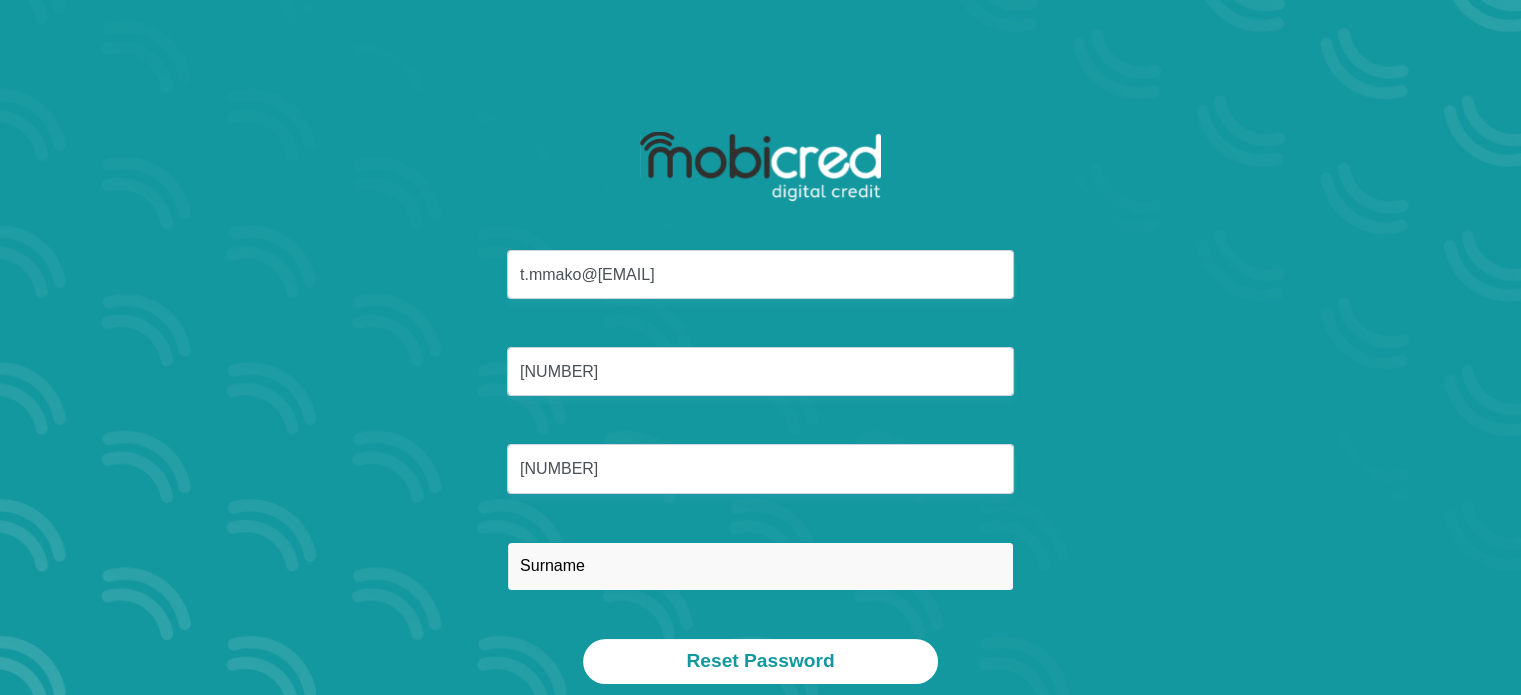 click at bounding box center (760, 566) 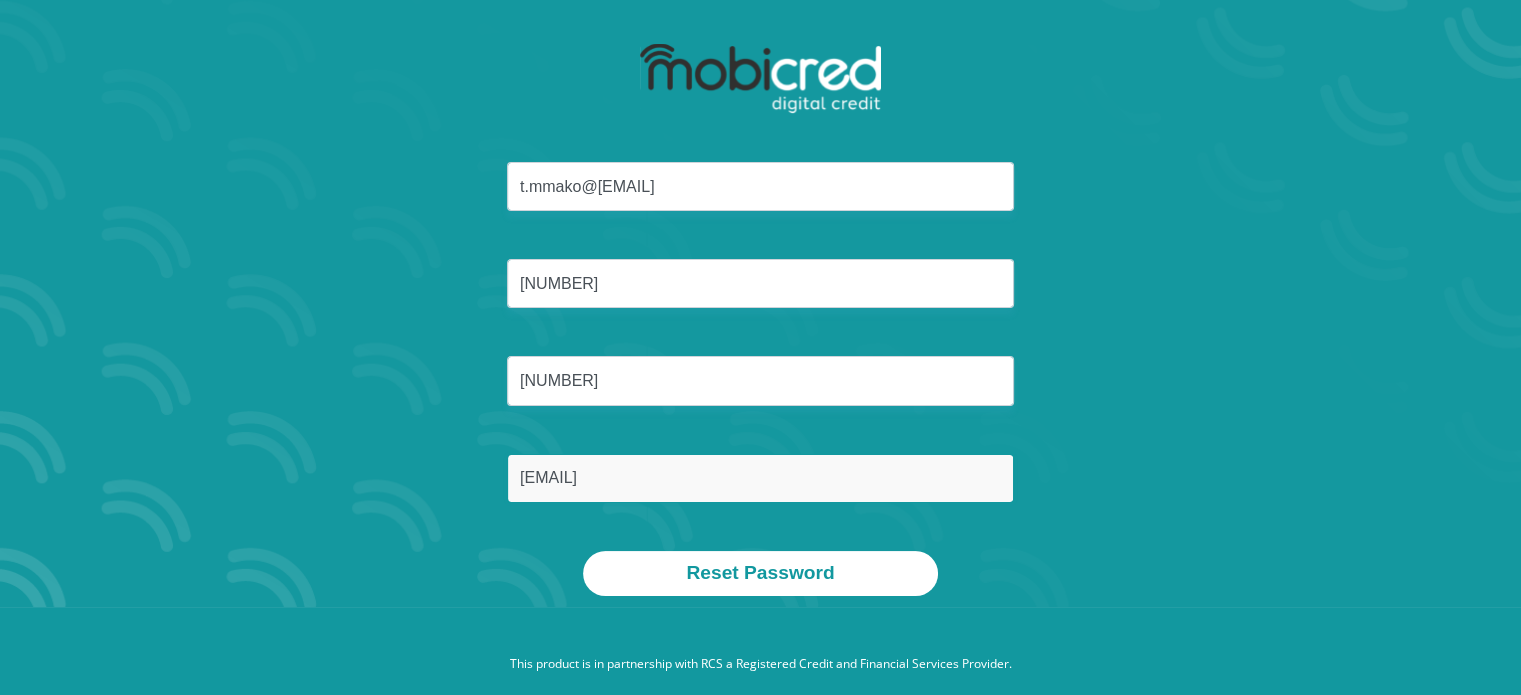 scroll, scrollTop: 114, scrollLeft: 0, axis: vertical 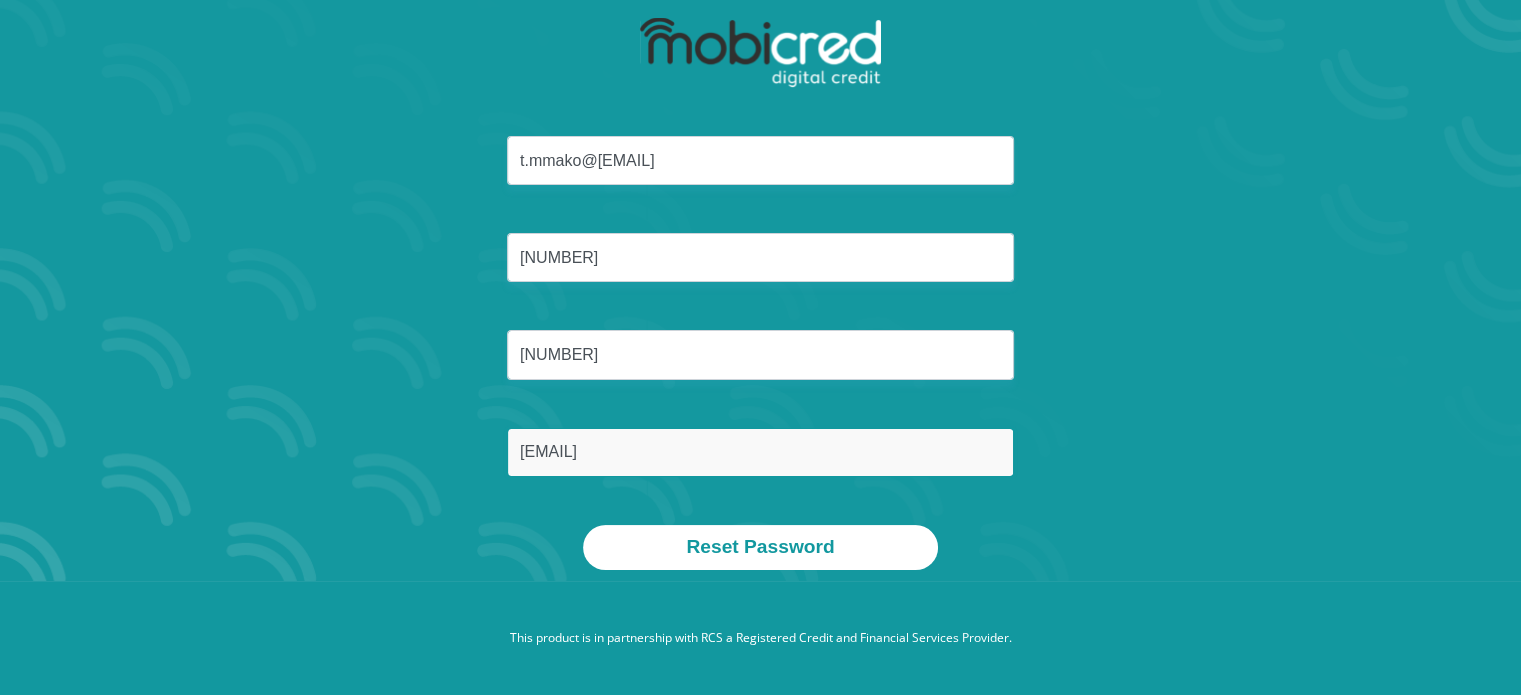 type on "Mmako" 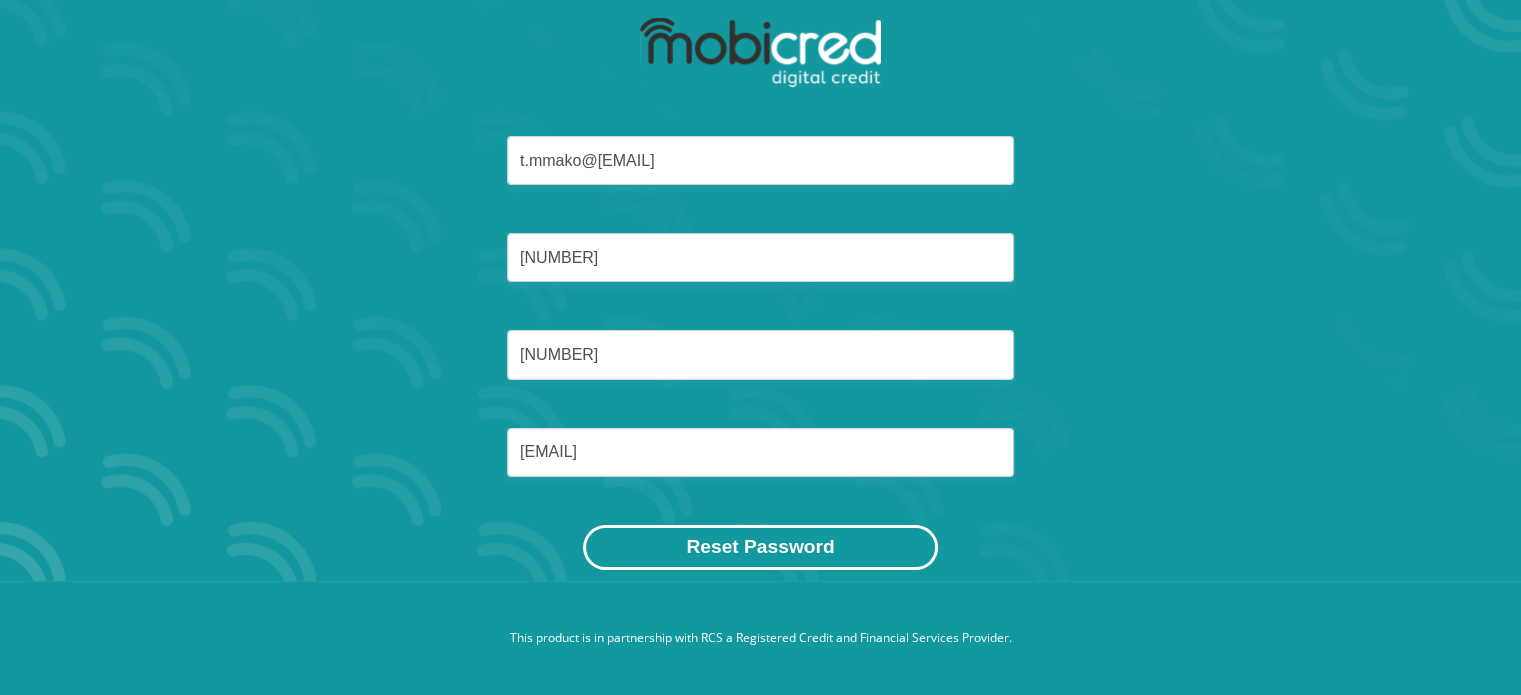 click on "Reset Password" at bounding box center (760, 547) 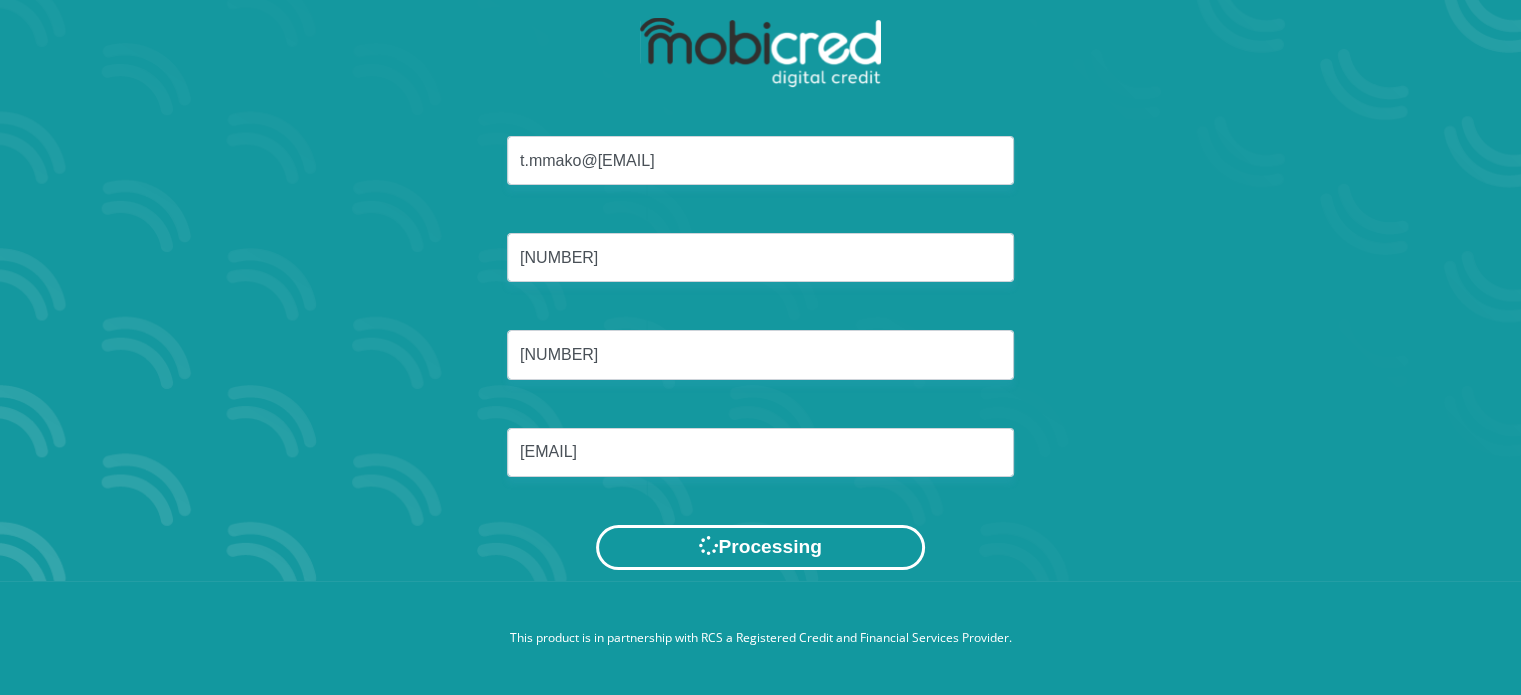 scroll, scrollTop: 0, scrollLeft: 0, axis: both 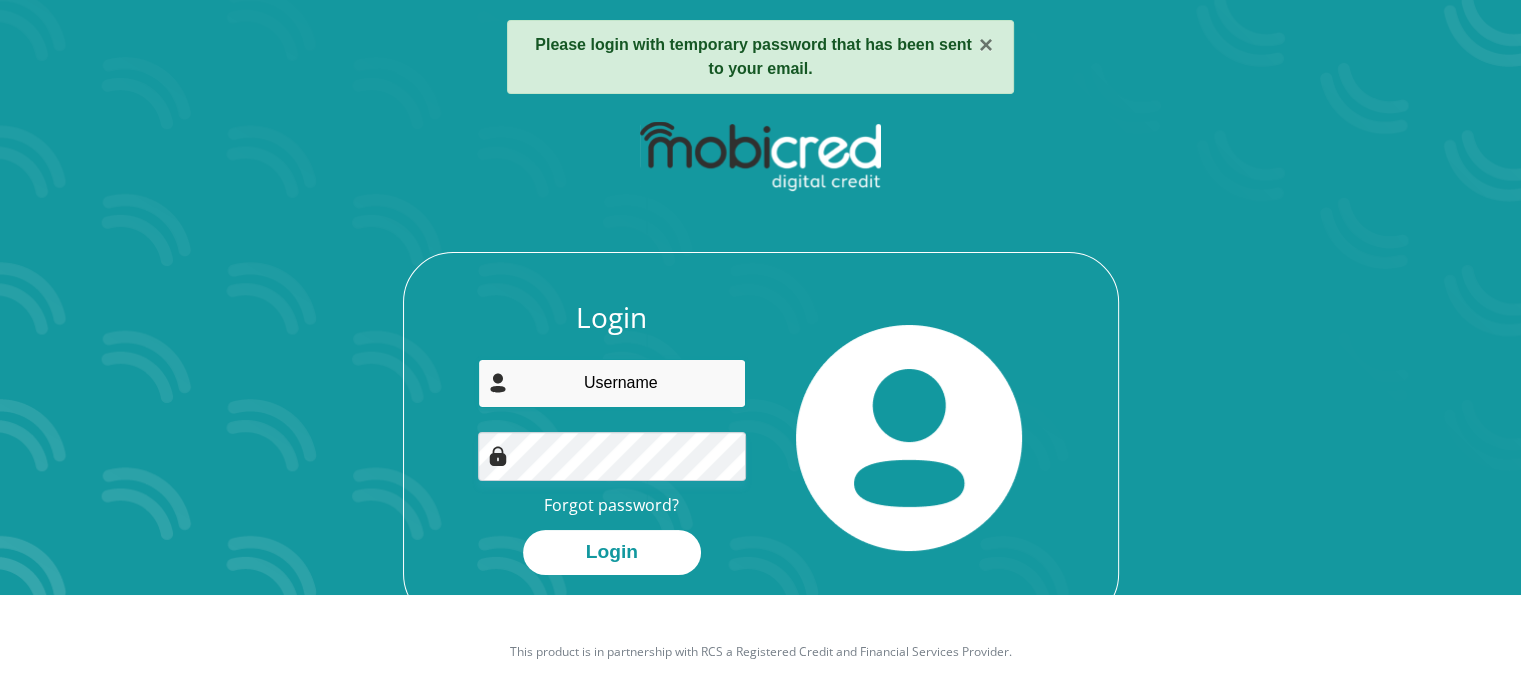 click at bounding box center [612, 383] 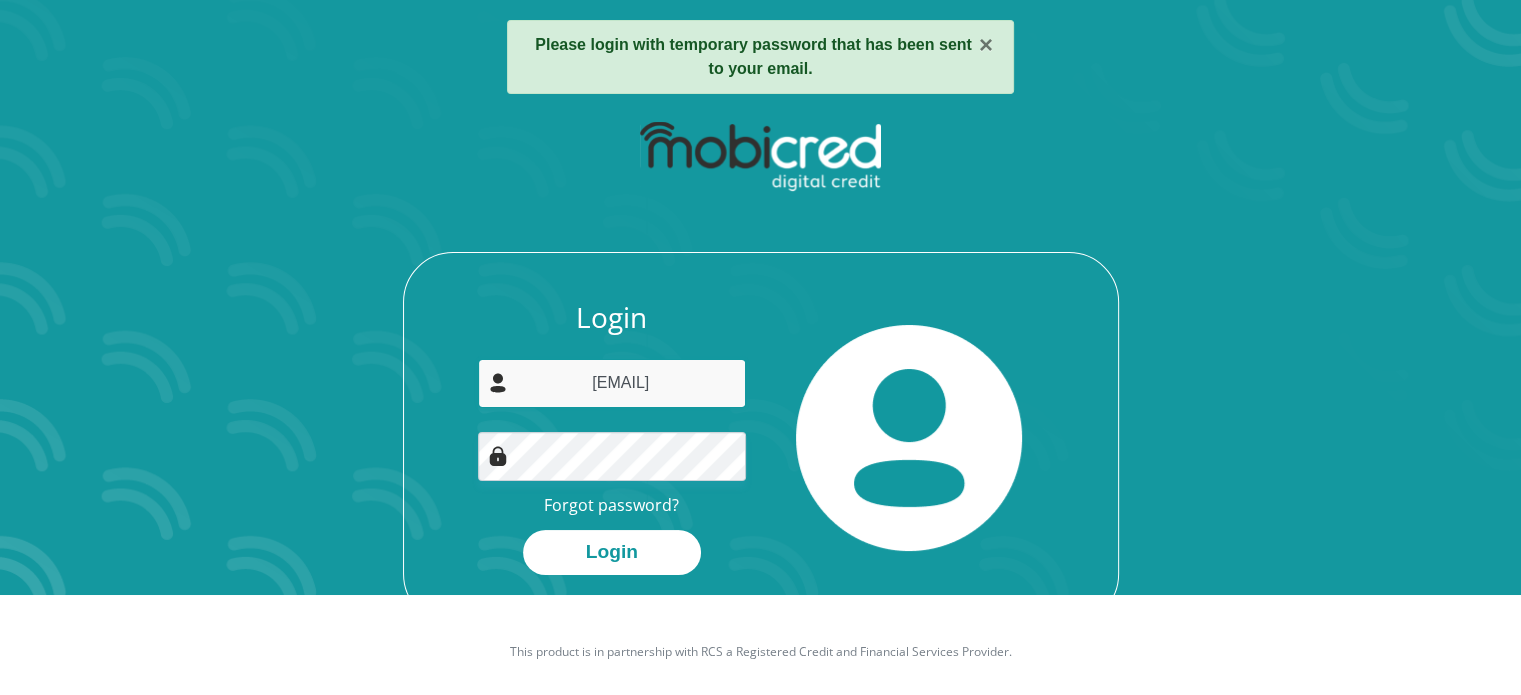 type on "t.mmako@[EMAIL]" 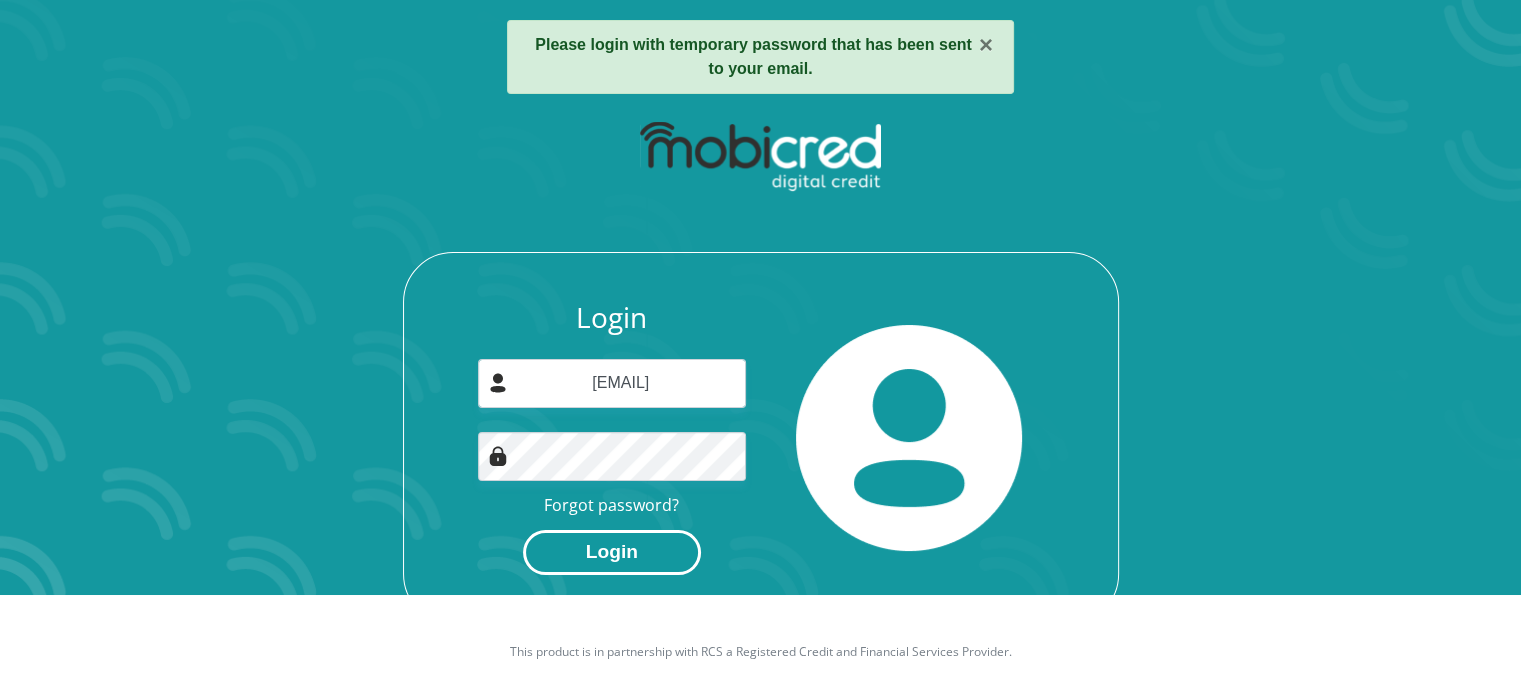 click on "Login" at bounding box center (612, 552) 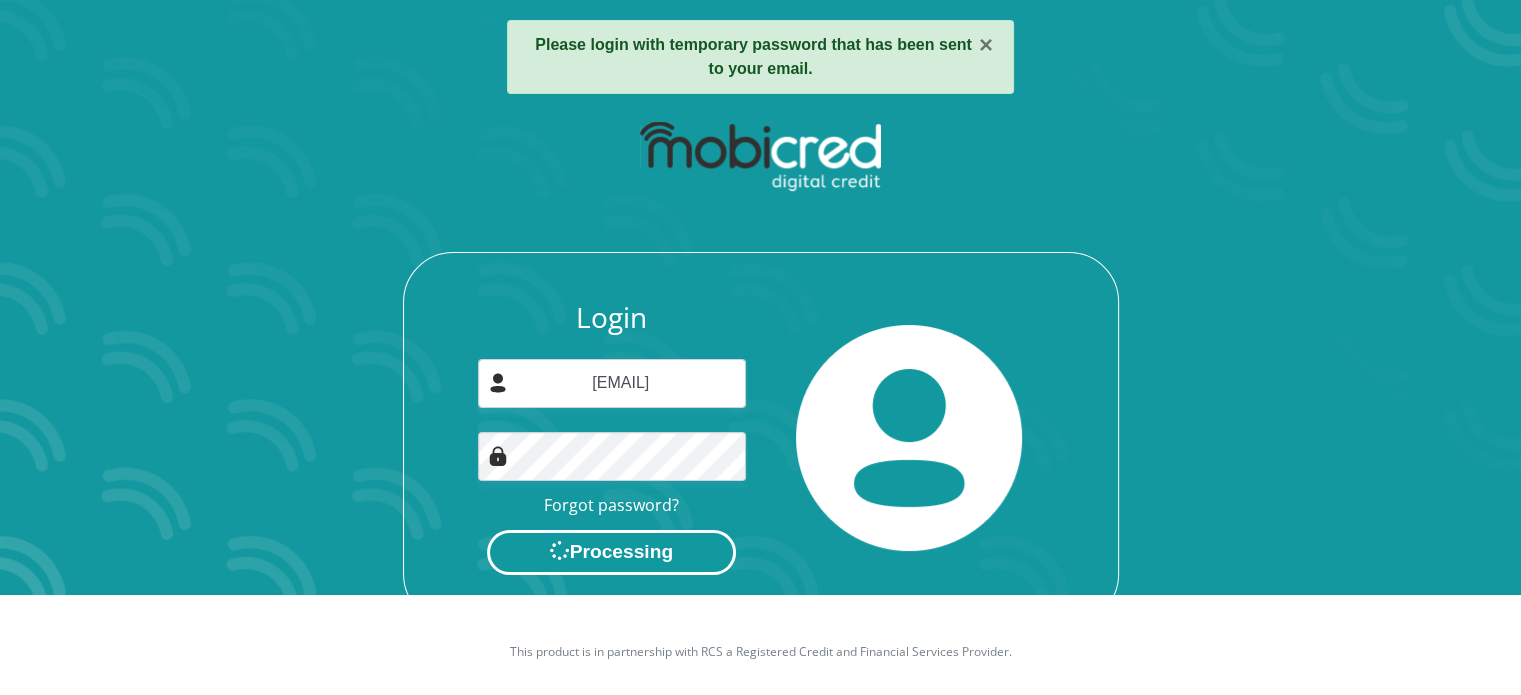 scroll, scrollTop: 0, scrollLeft: 0, axis: both 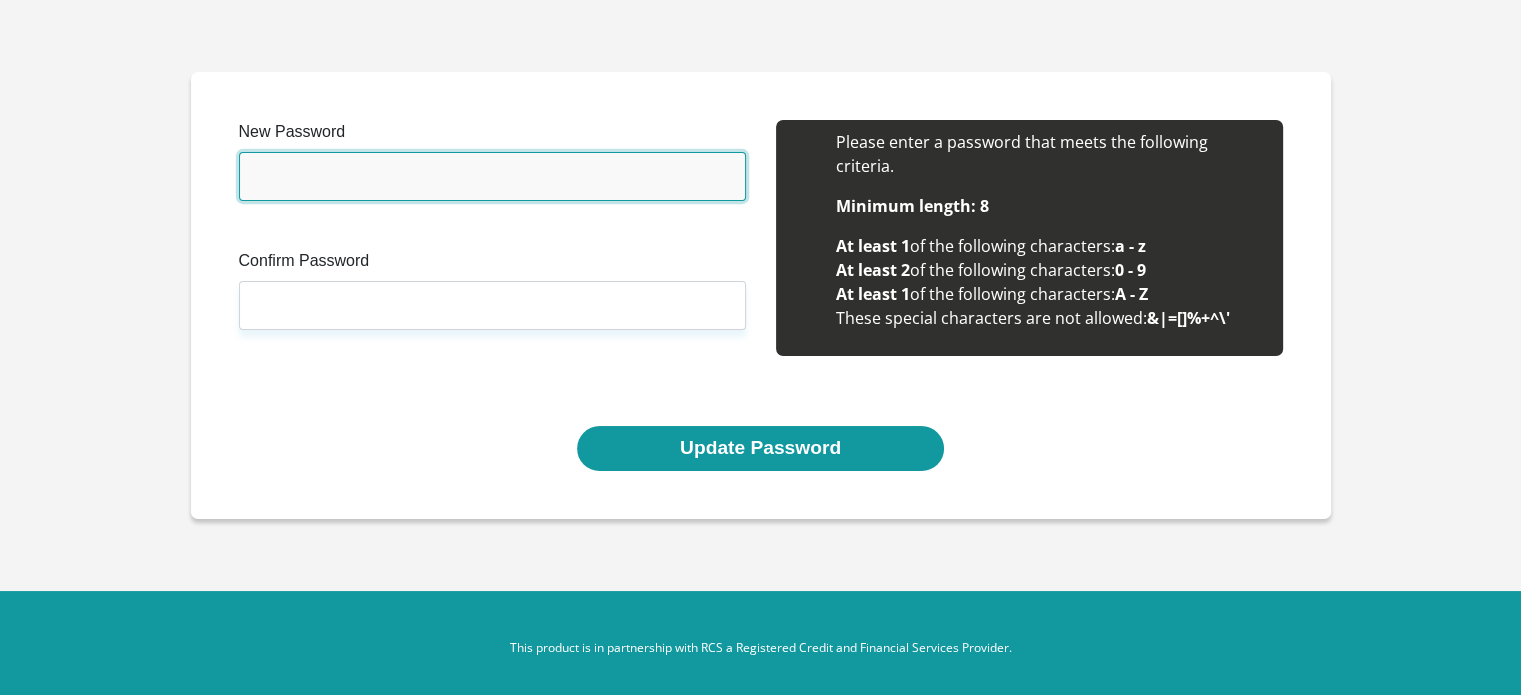 click on "New Password" at bounding box center [492, 176] 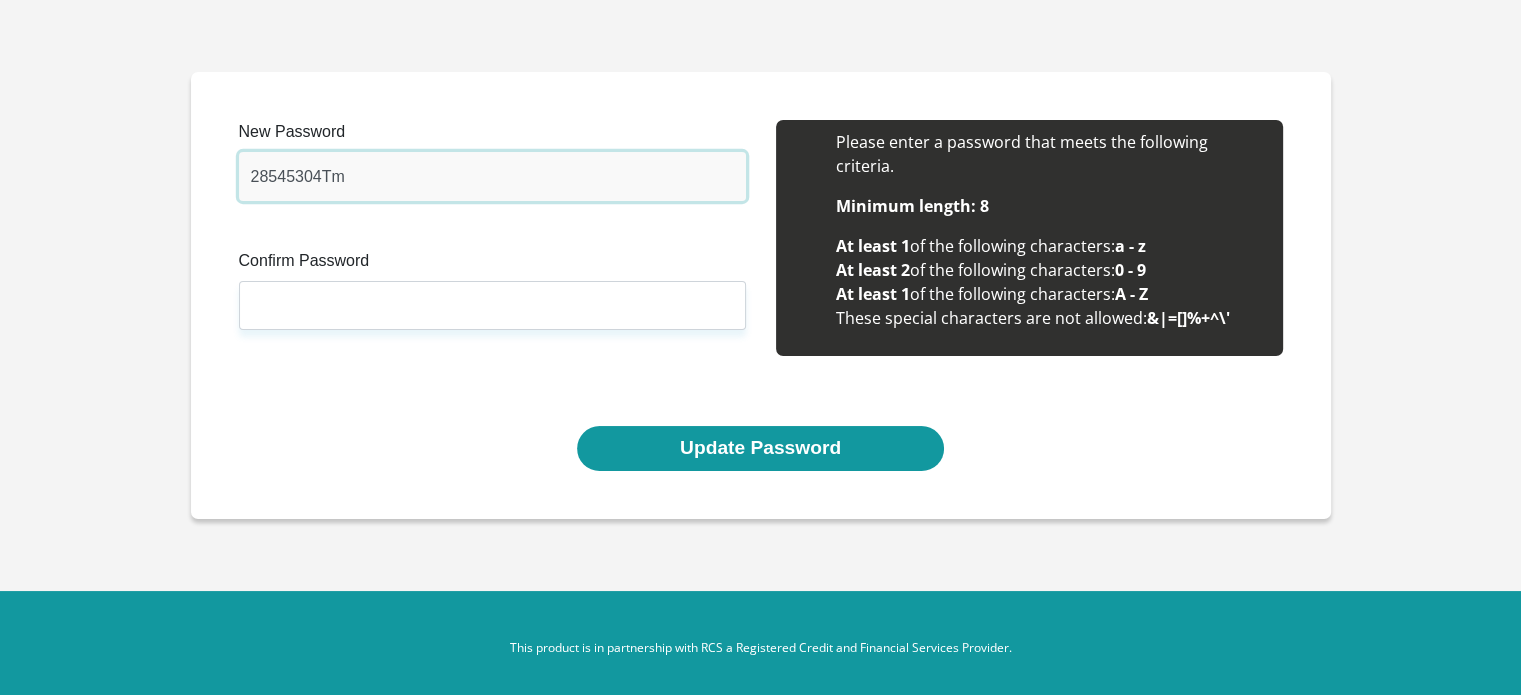 type on "28545304Tm" 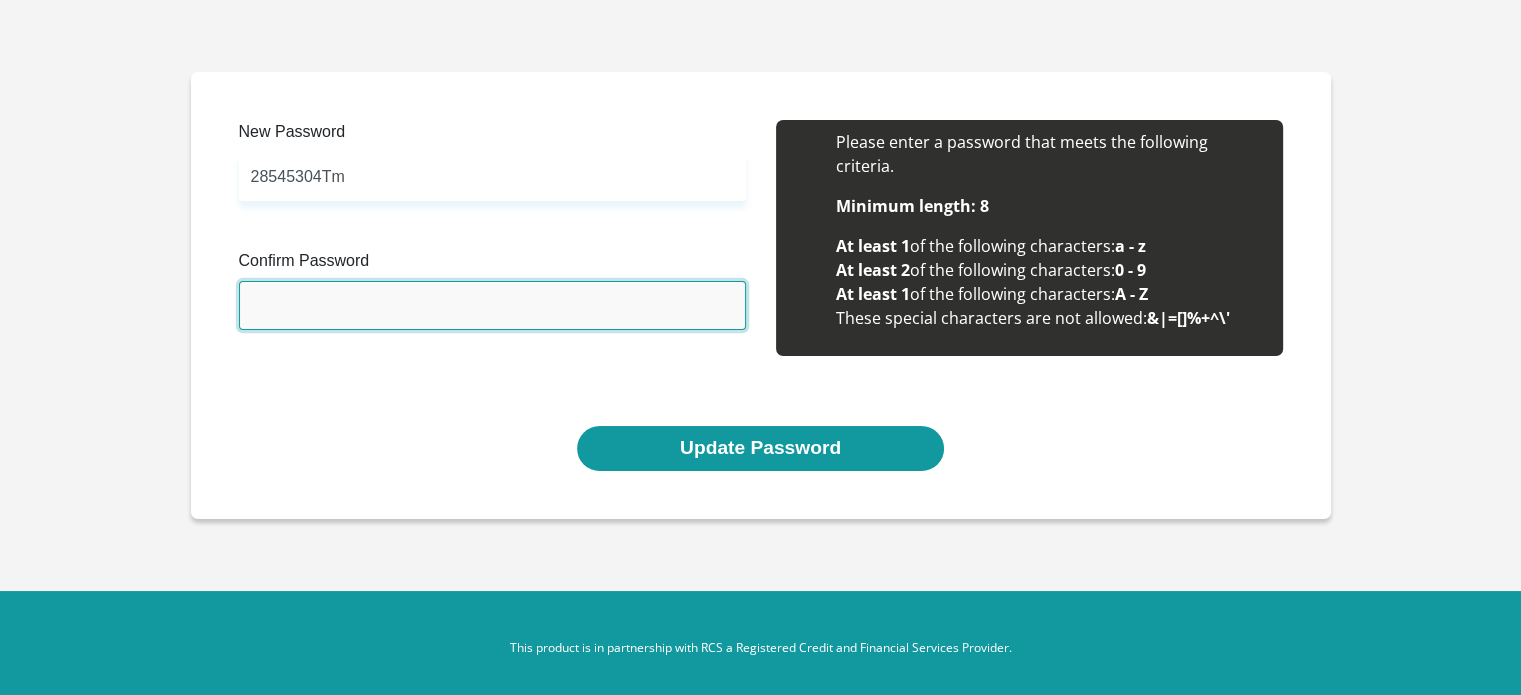 click on "Confirm Password" at bounding box center (492, 305) 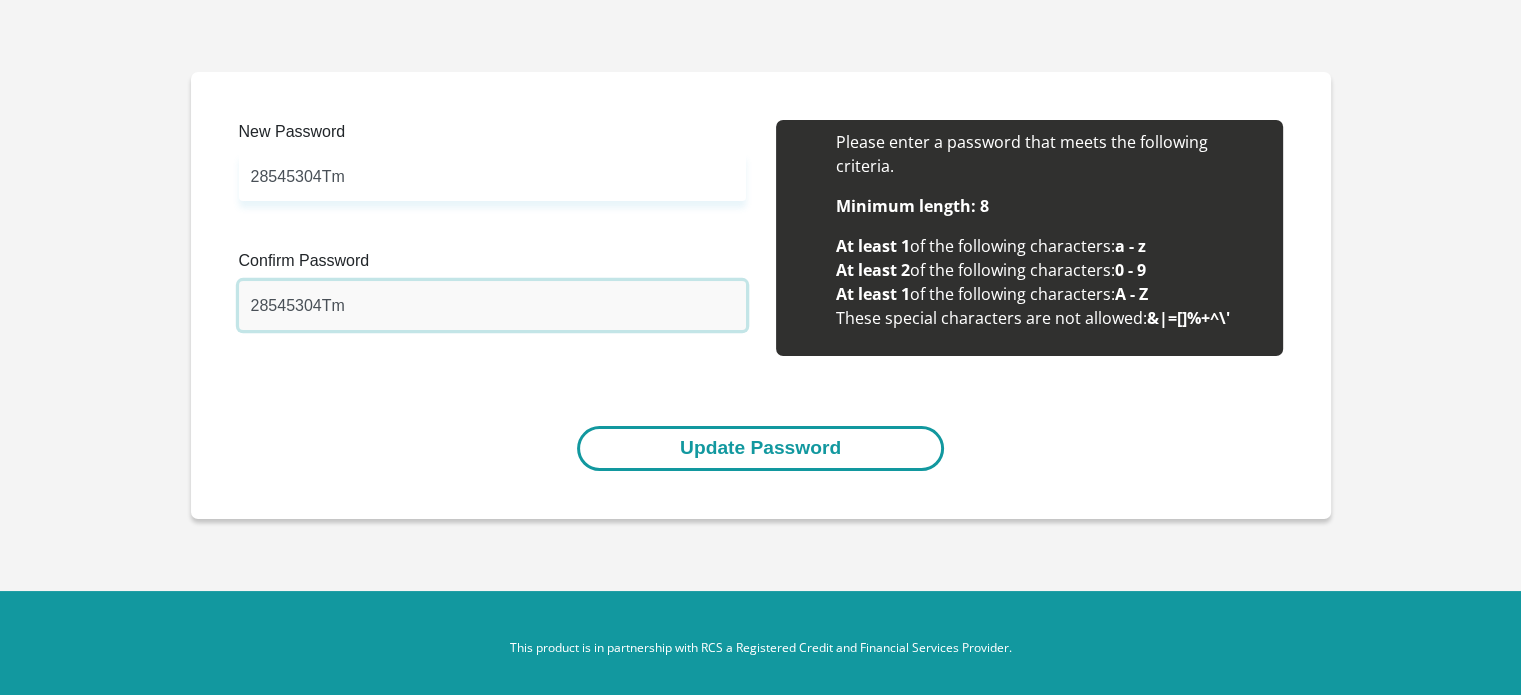 type on "28545304Tm" 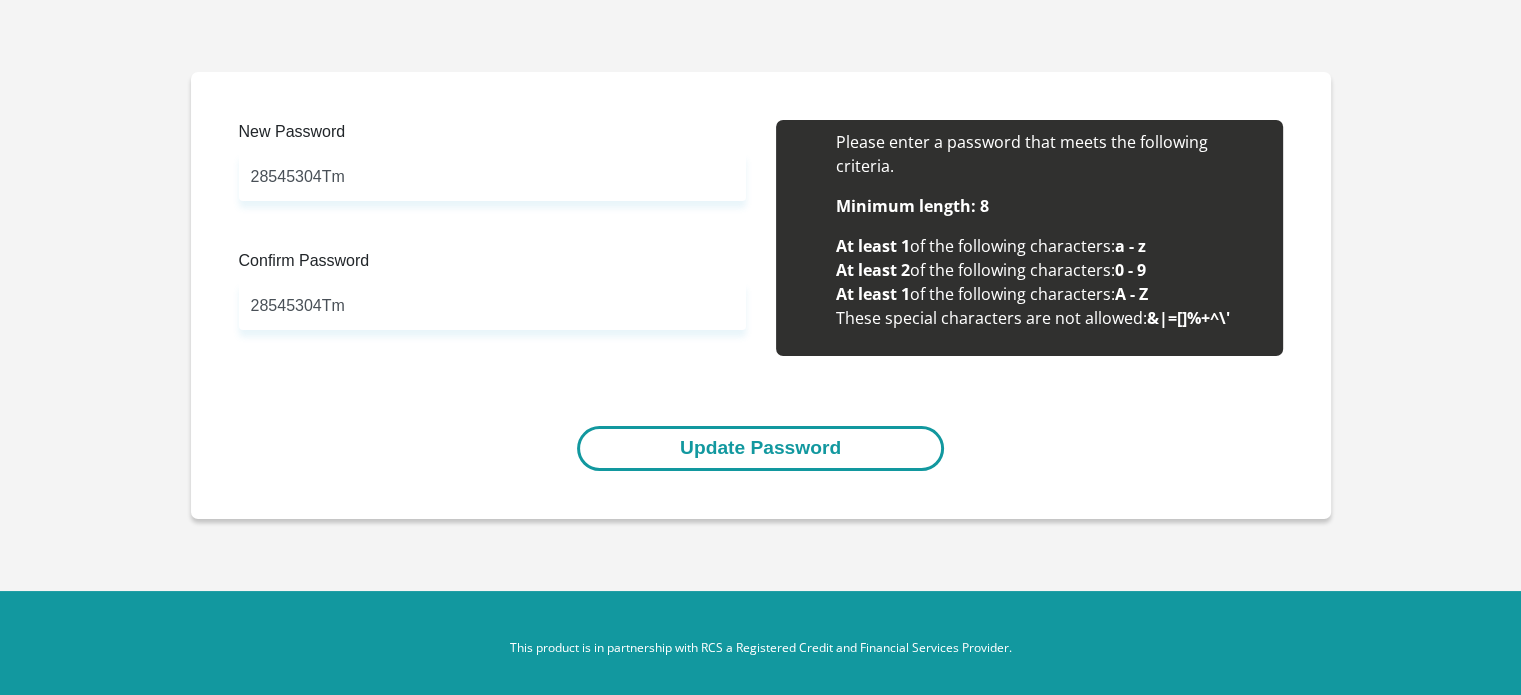 click on "Update Password" at bounding box center [760, 448] 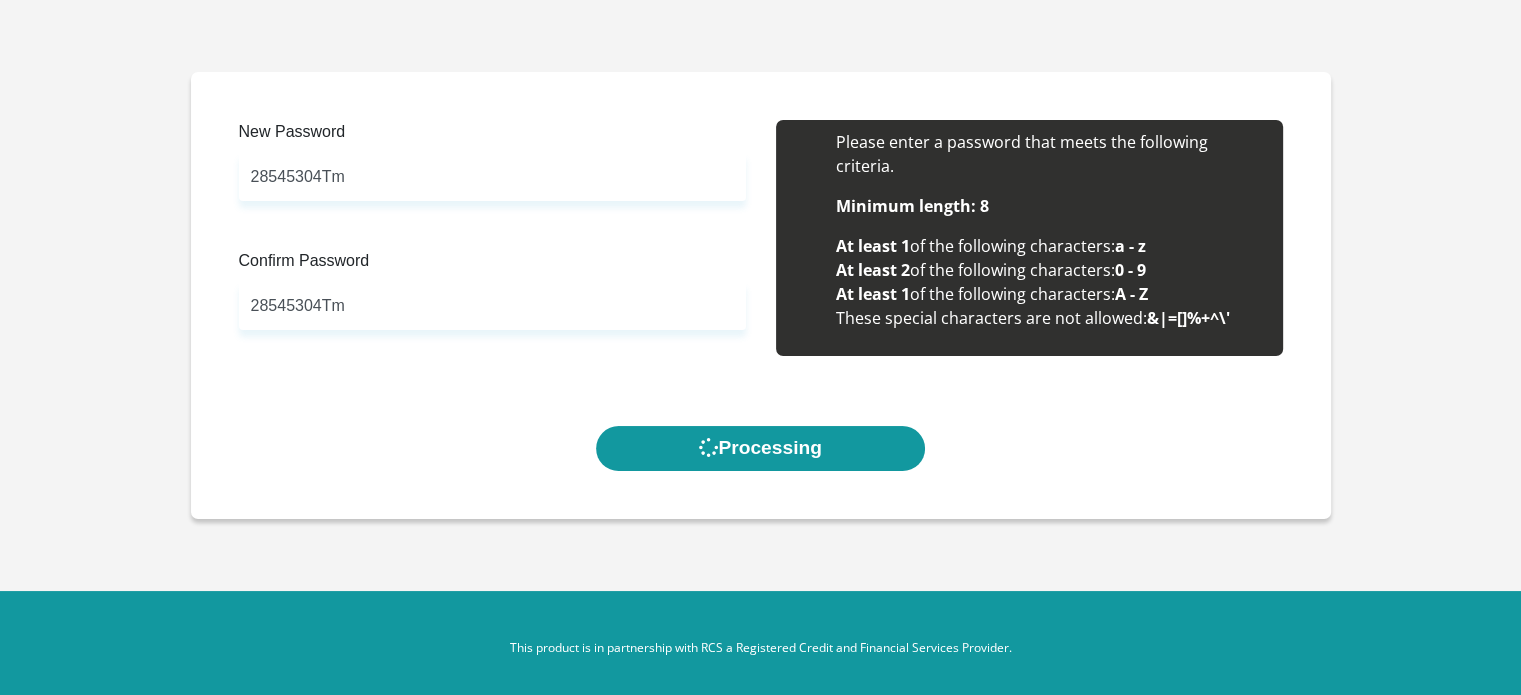 scroll, scrollTop: 0, scrollLeft: 0, axis: both 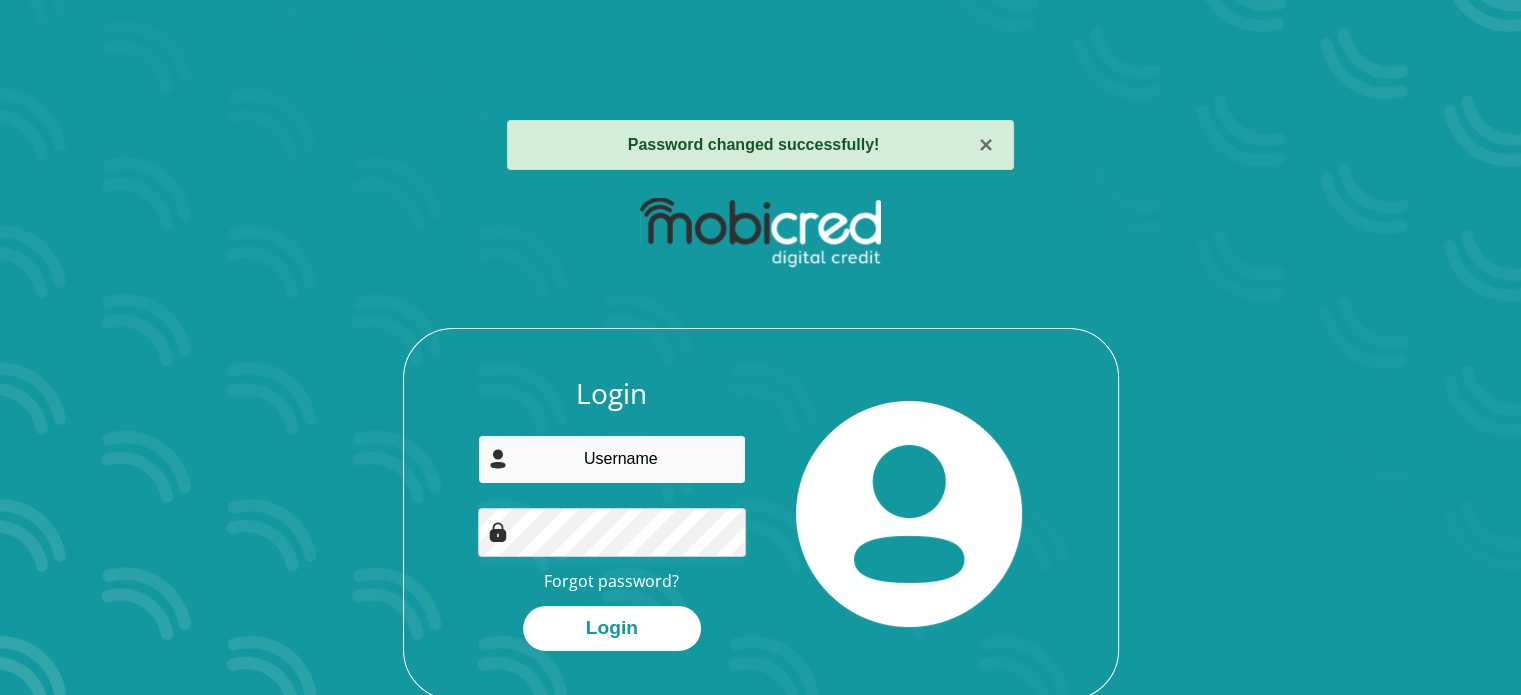 click at bounding box center (612, 459) 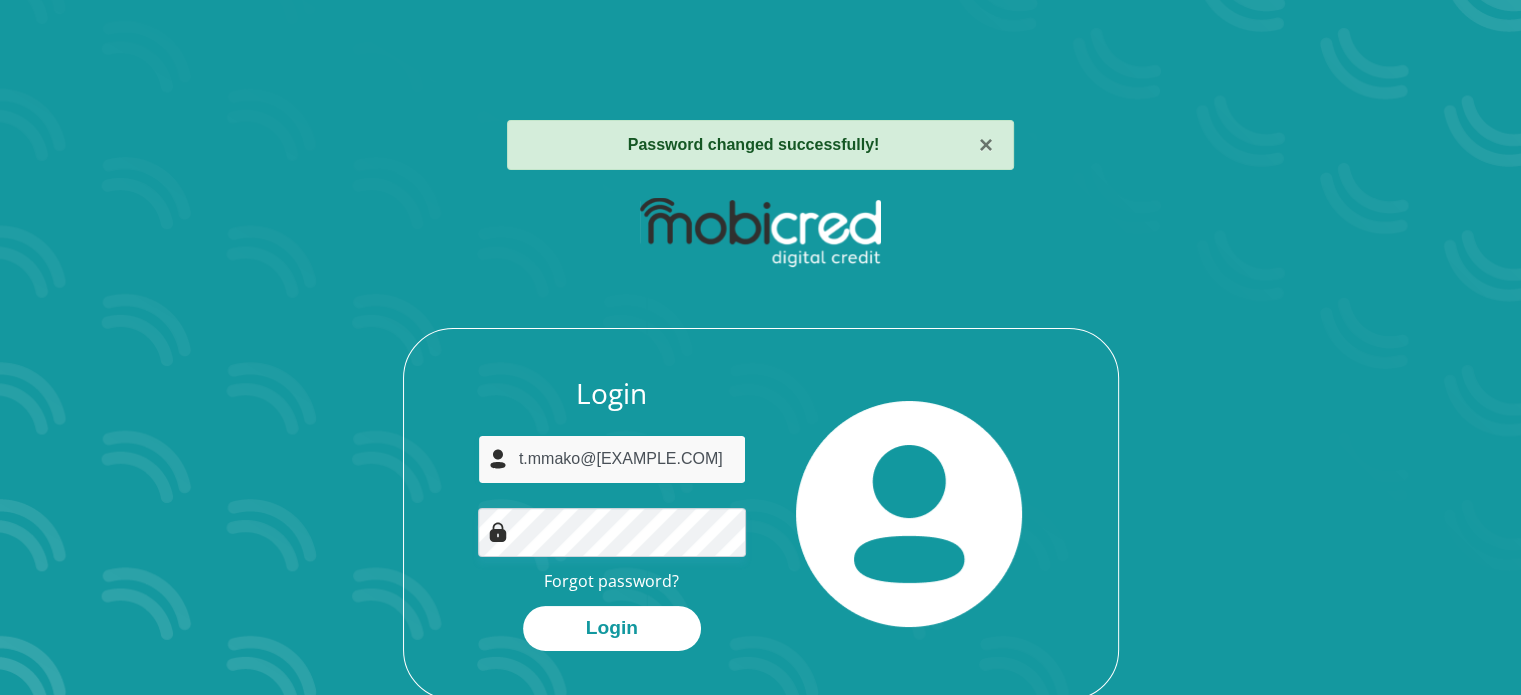 type on "t.mmako@[EXAMPLE.COM]" 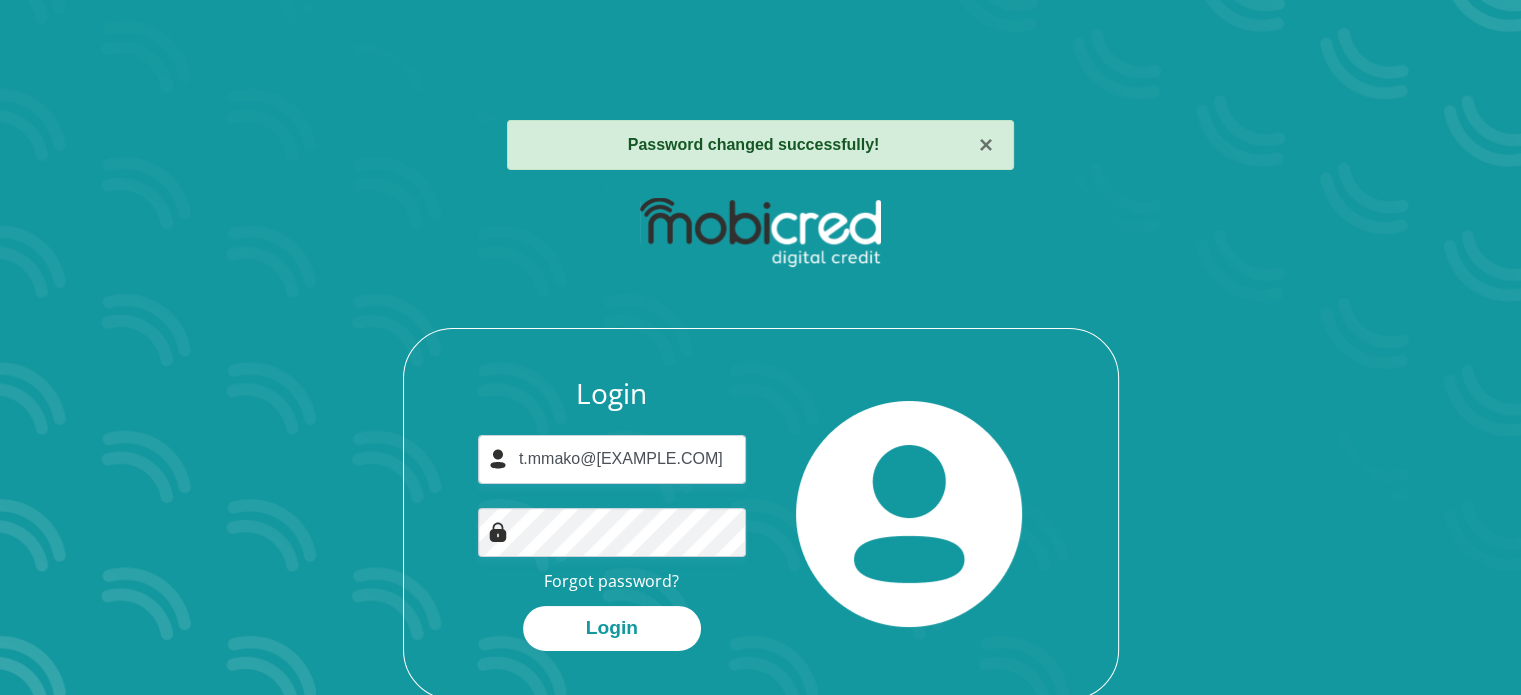 drag, startPoint x: 120, startPoint y: 321, endPoint x: 151, endPoint y: 323, distance: 31.06445 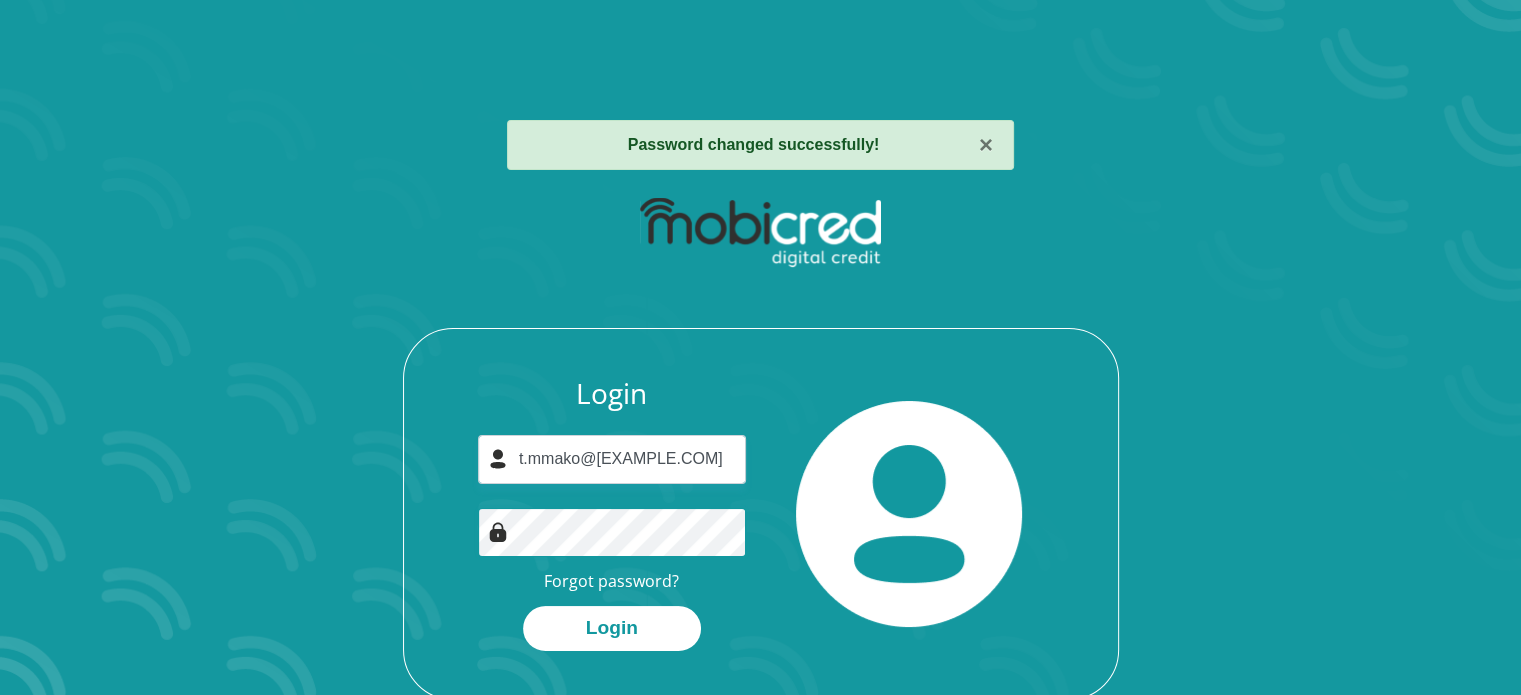 click on "Login
t.mmako@[EXAMPLE.COM]
Forgot password?
Login" at bounding box center [761, 443] 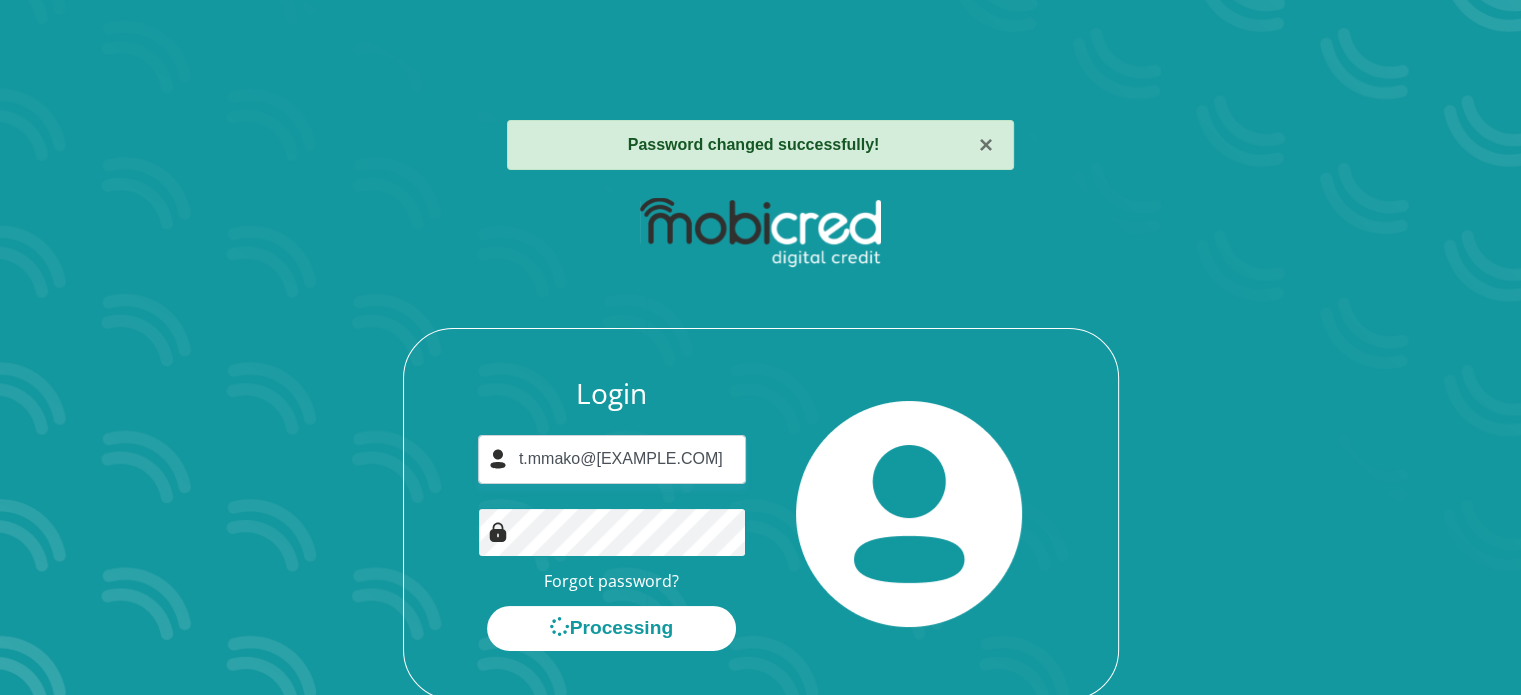 scroll, scrollTop: 0, scrollLeft: 0, axis: both 